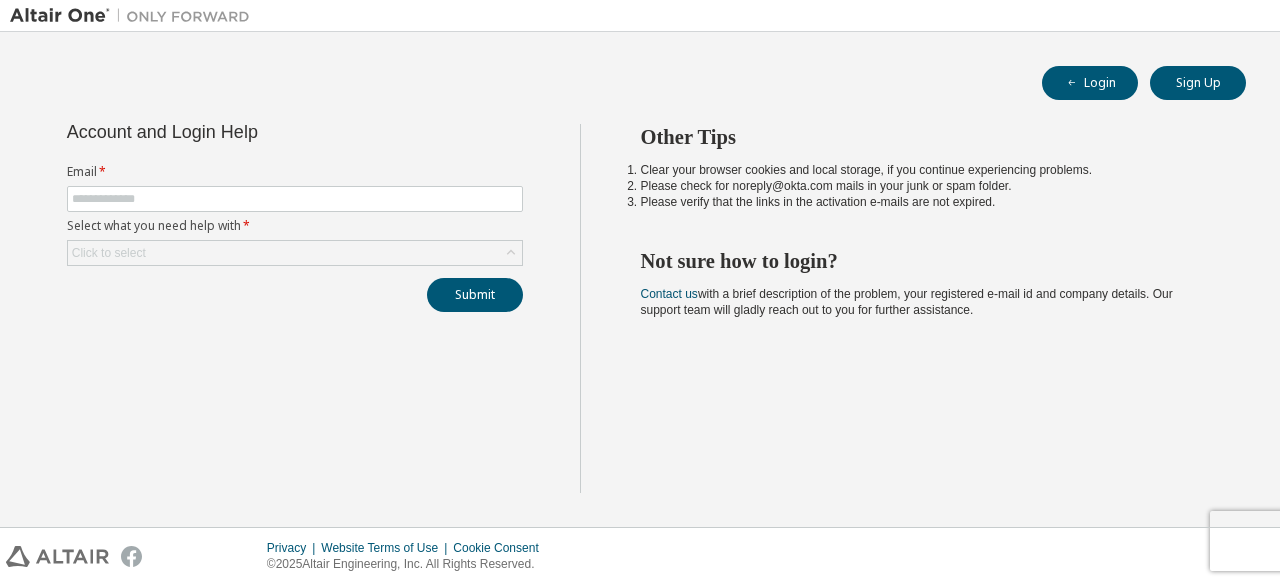 scroll, scrollTop: 0, scrollLeft: 0, axis: both 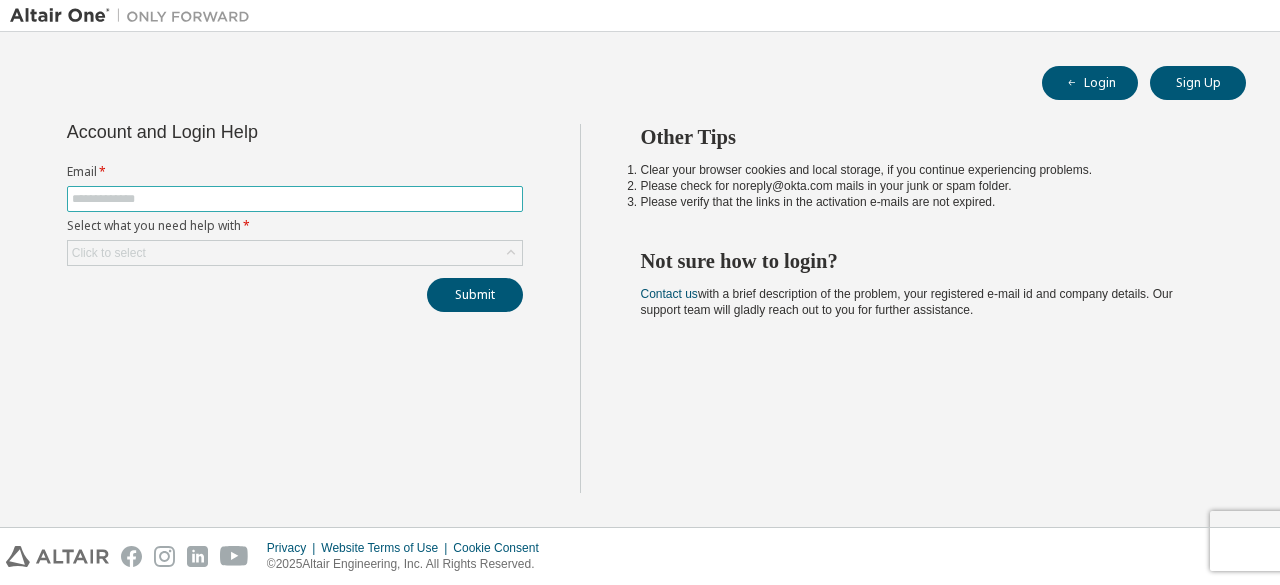click at bounding box center (295, 199) 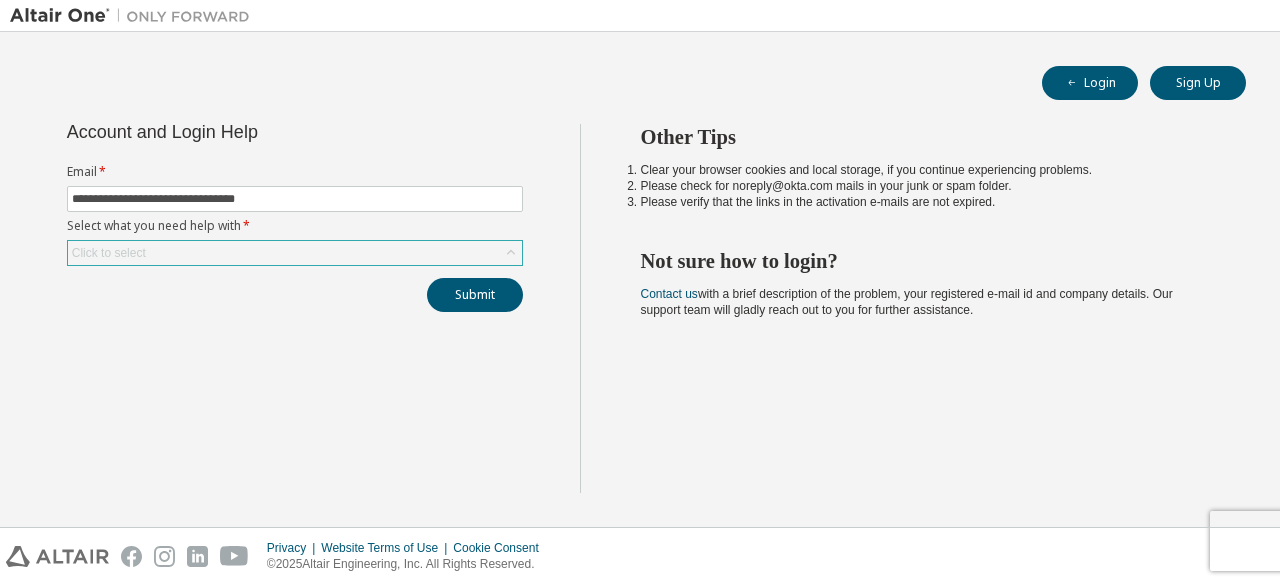 click on "Click to select" at bounding box center [295, 253] 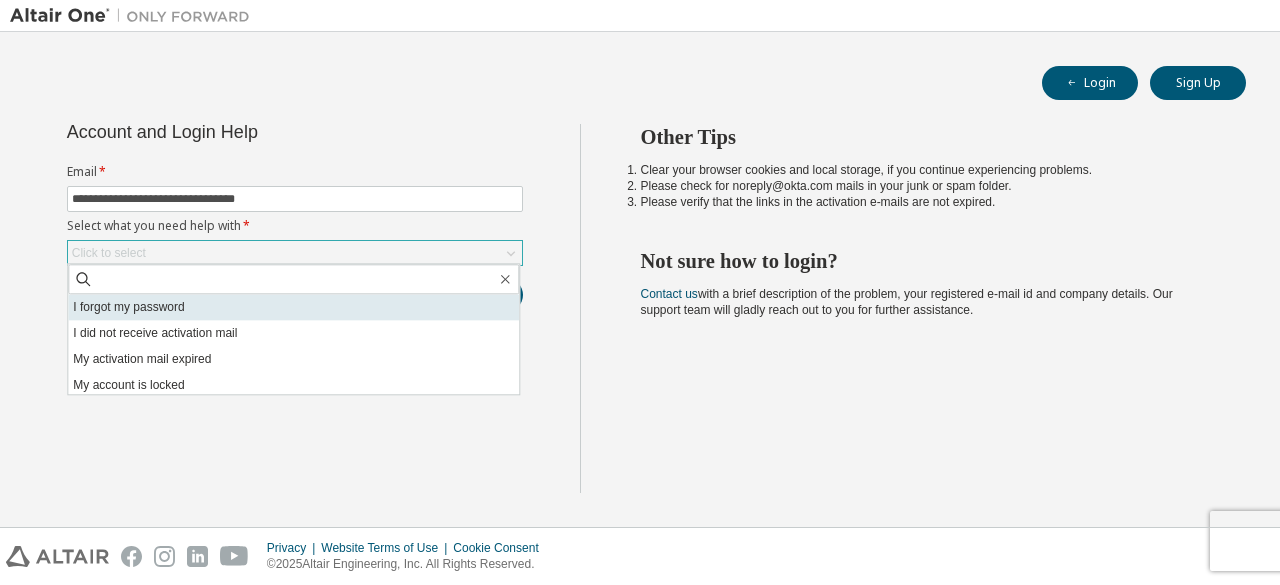 click on "I forgot my password" at bounding box center [293, 307] 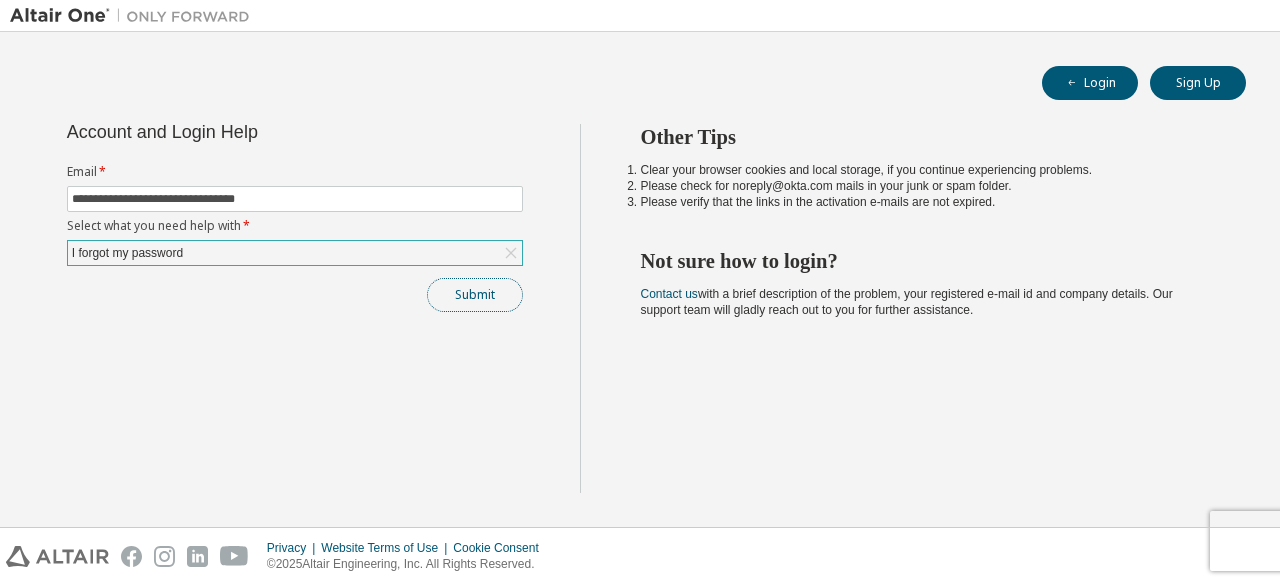 click on "Submit" at bounding box center (475, 295) 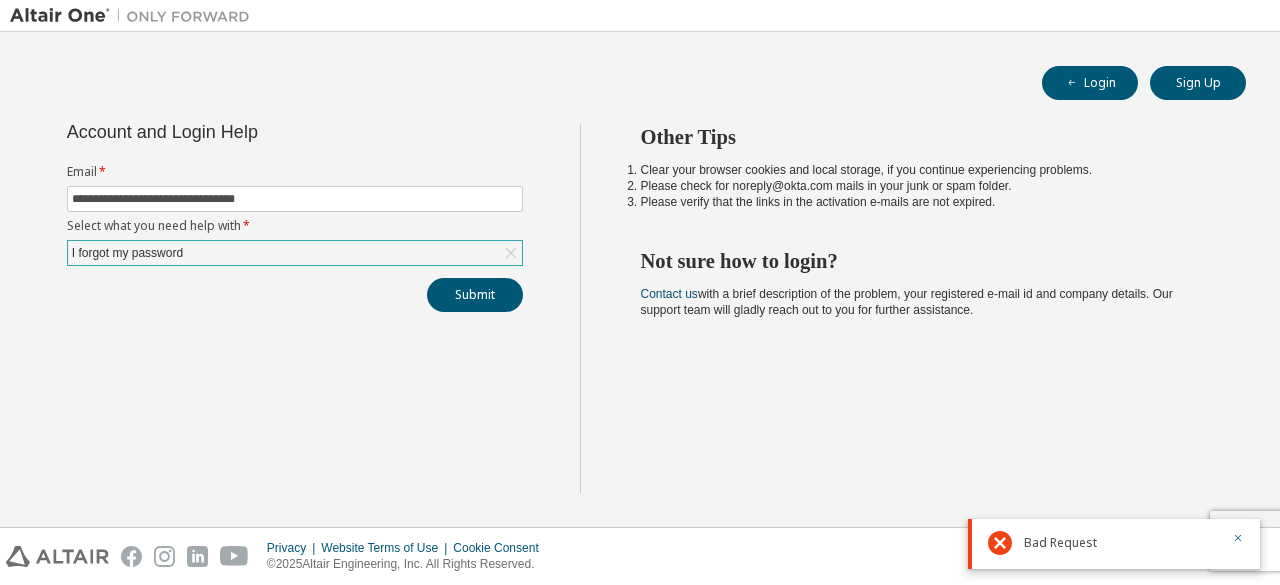 click on "**********" at bounding box center [295, 215] 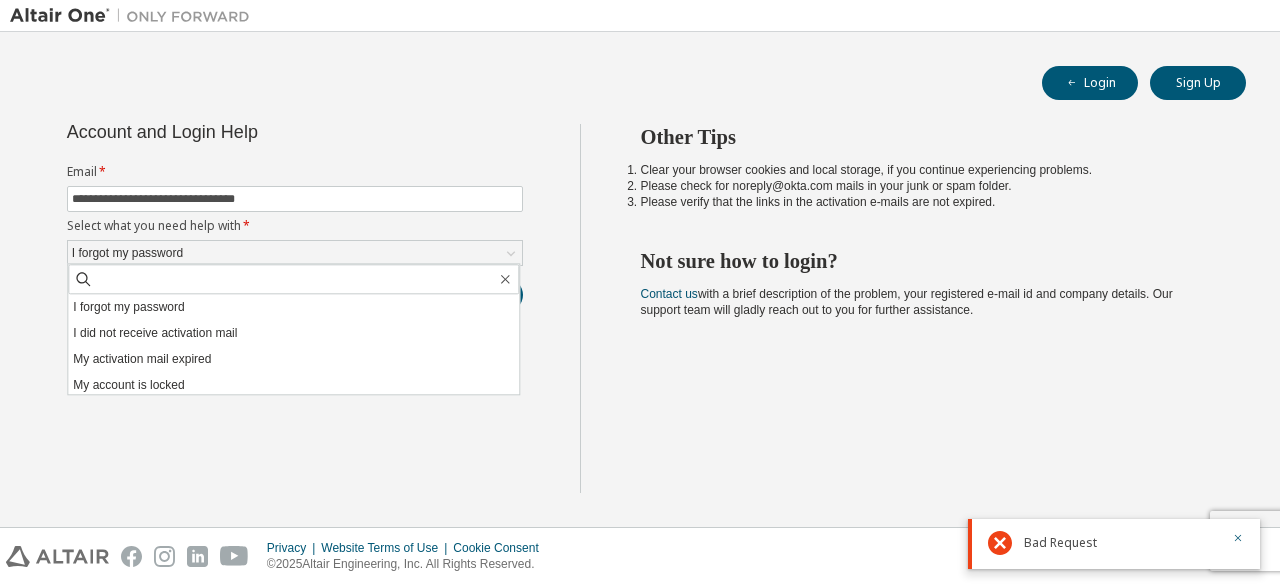 click on "**********" at bounding box center (640, 279) 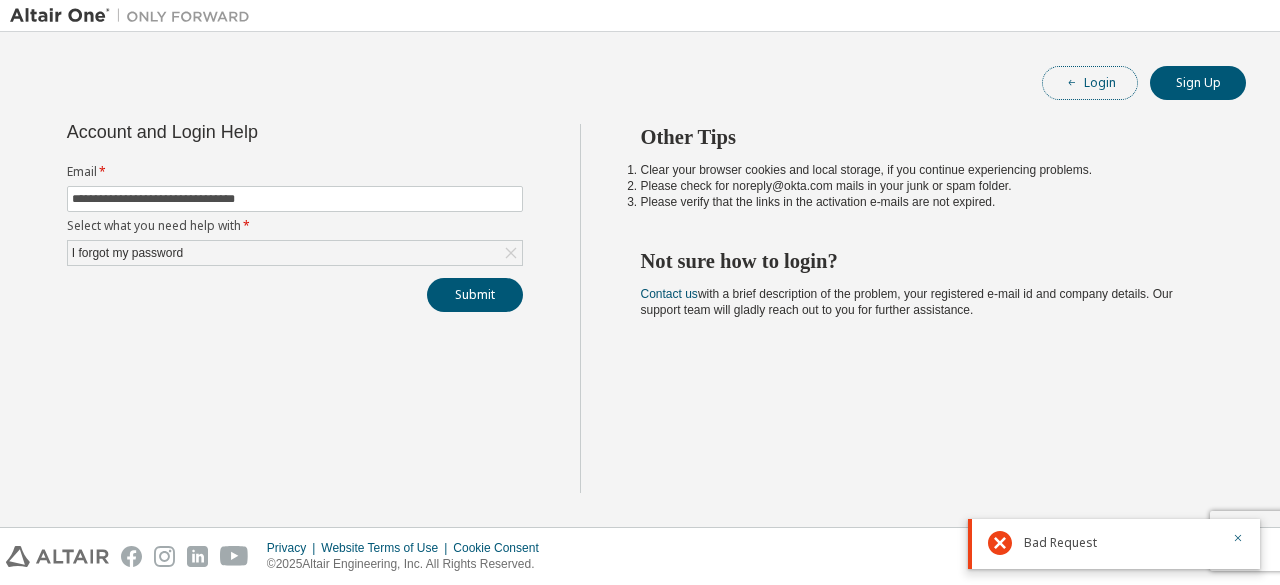 click on "Login" at bounding box center (1090, 83) 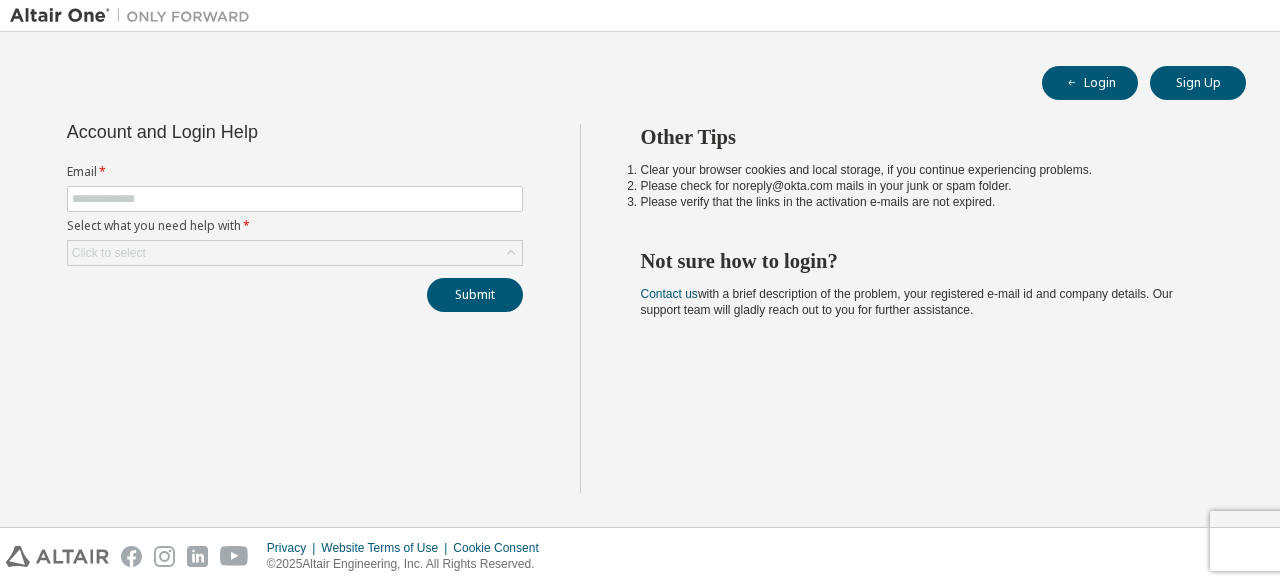 scroll, scrollTop: 0, scrollLeft: 0, axis: both 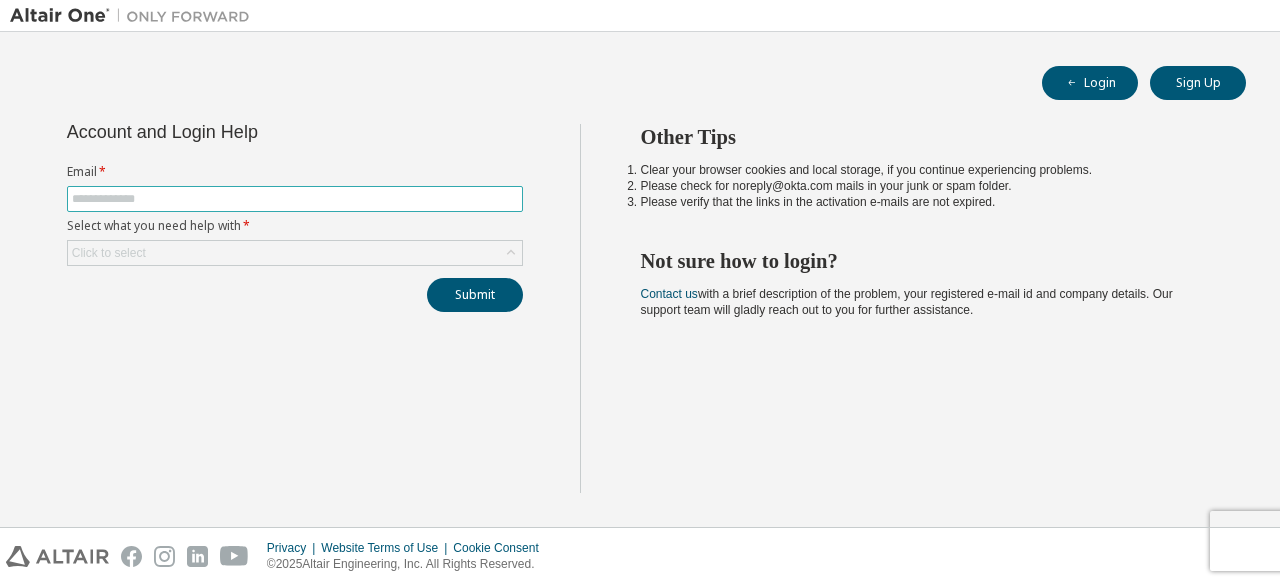 click at bounding box center (295, 199) 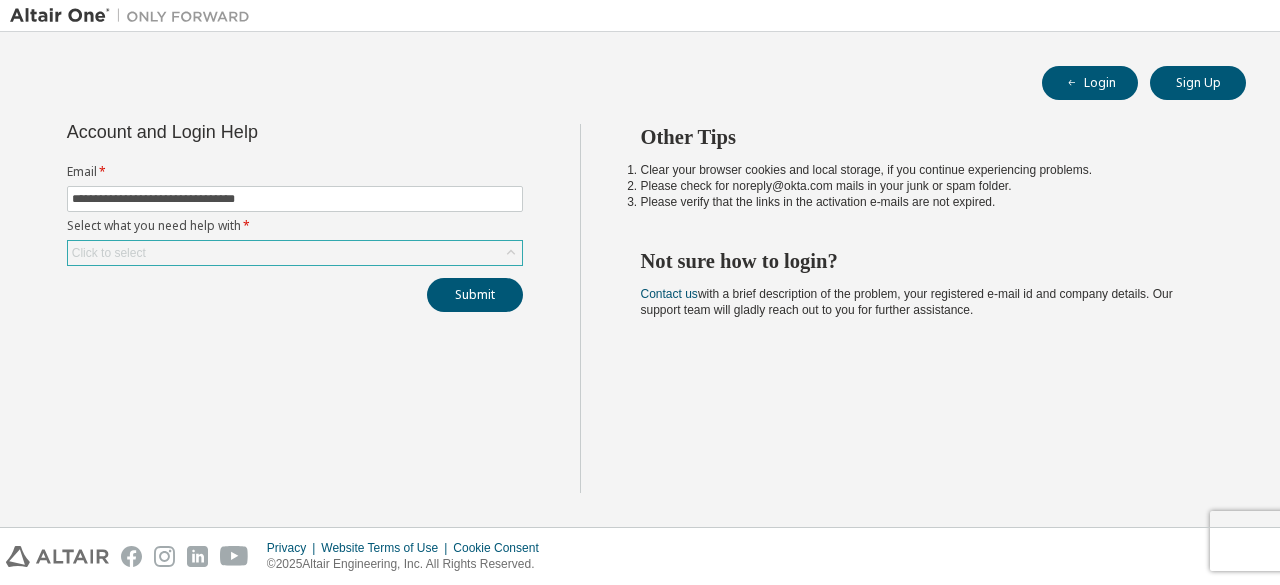 click on "Click to select" at bounding box center (295, 253) 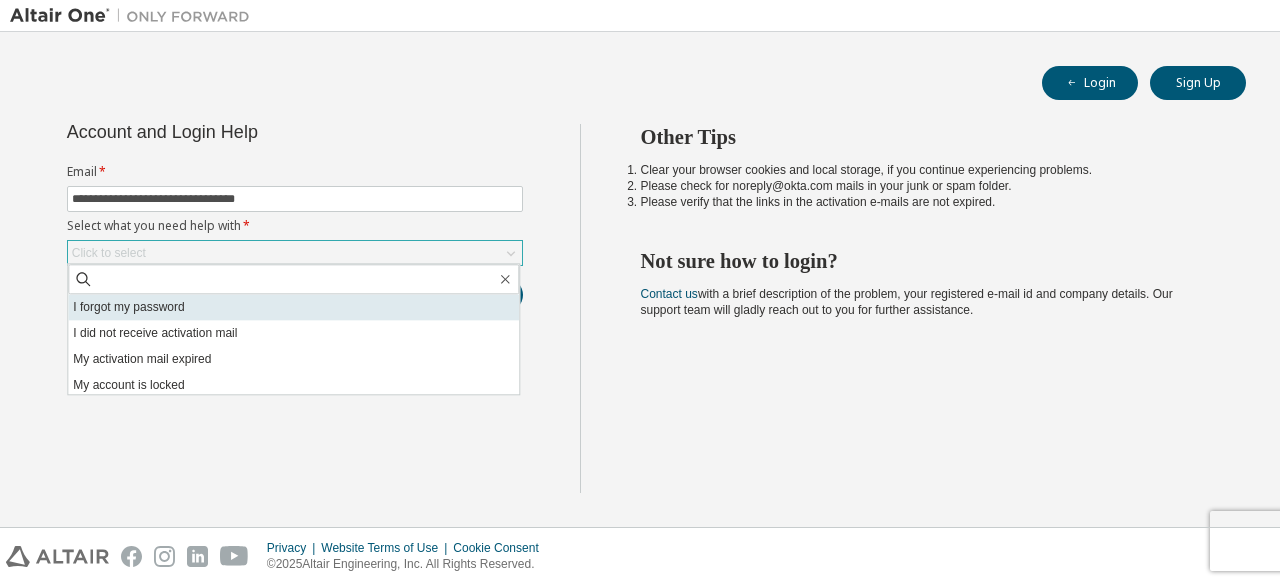 click on "I forgot my password" at bounding box center [293, 307] 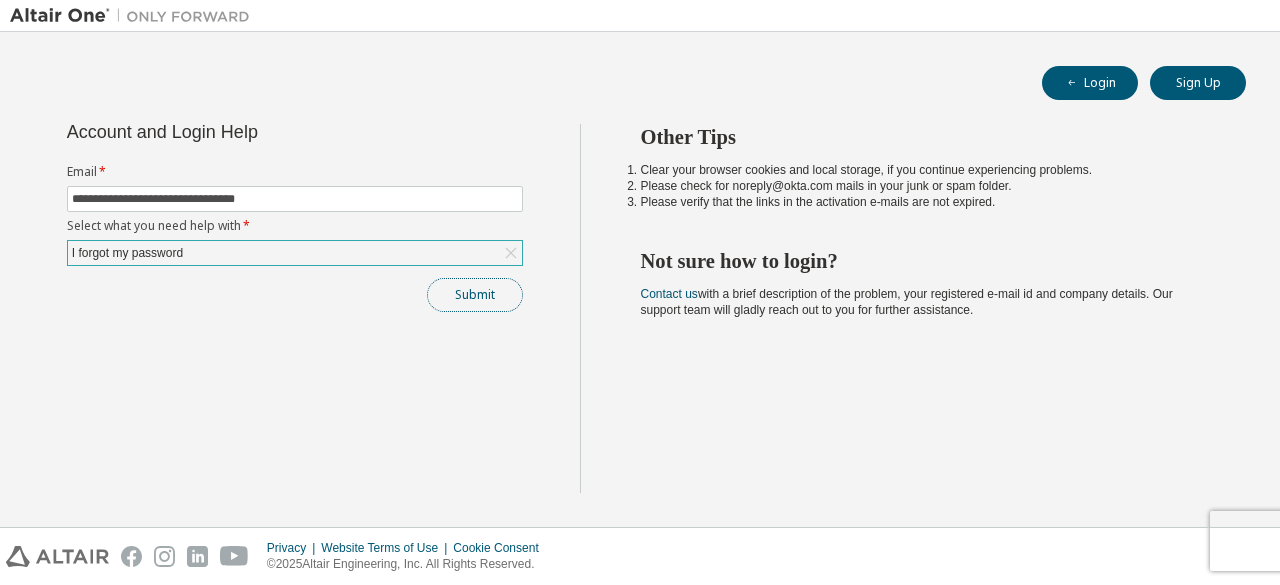 click on "Submit" at bounding box center [475, 295] 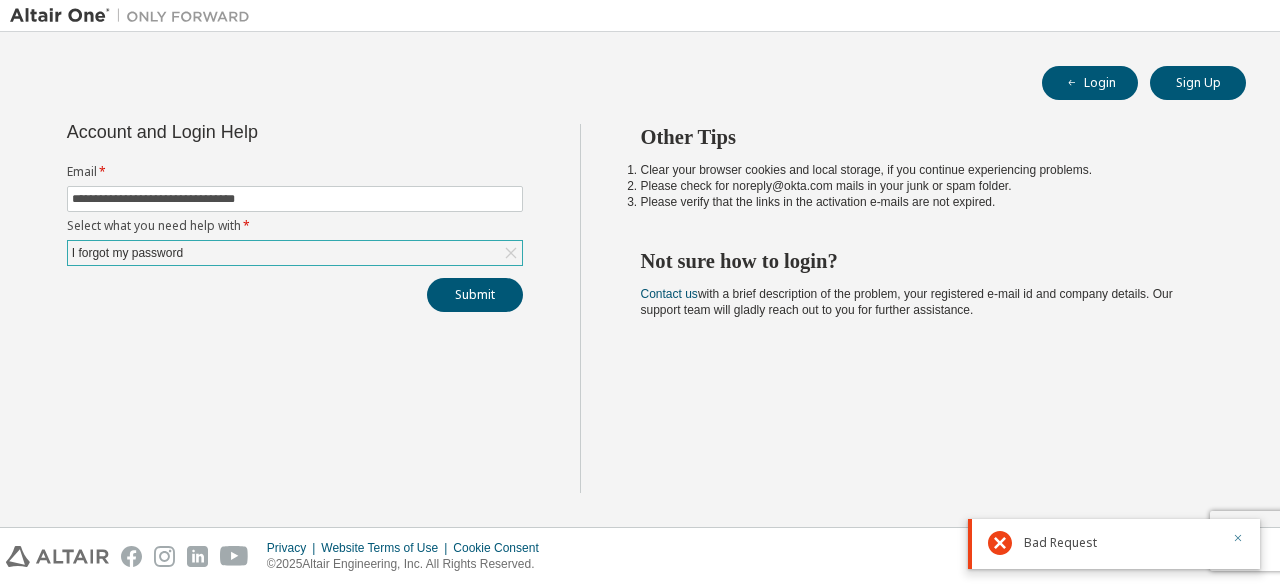 click 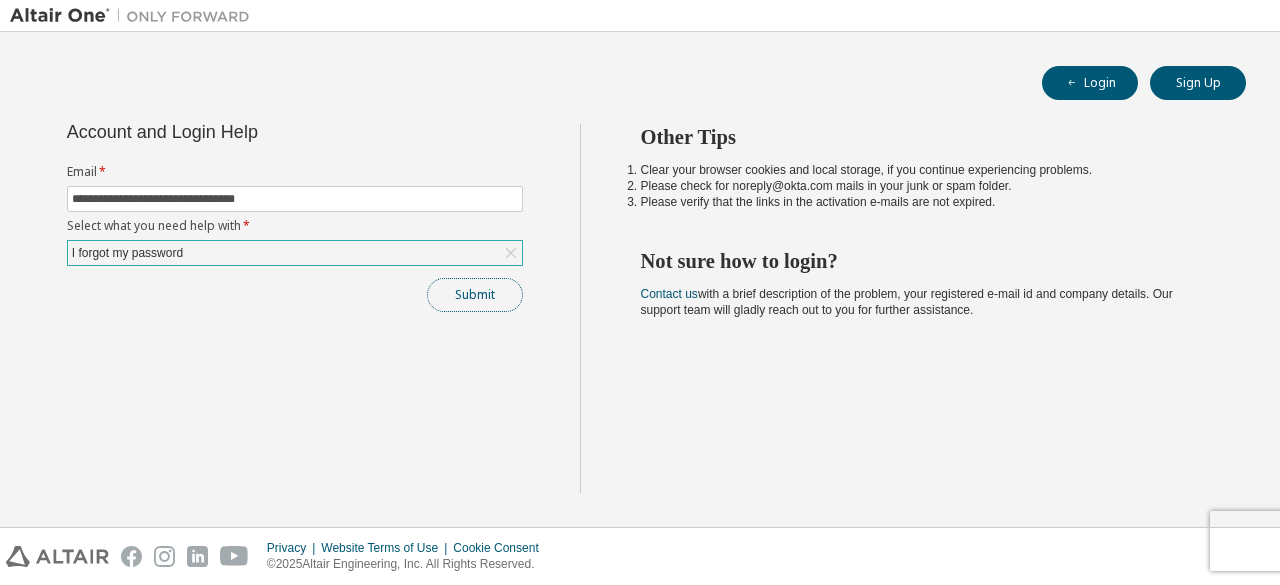 click on "Submit" at bounding box center (475, 295) 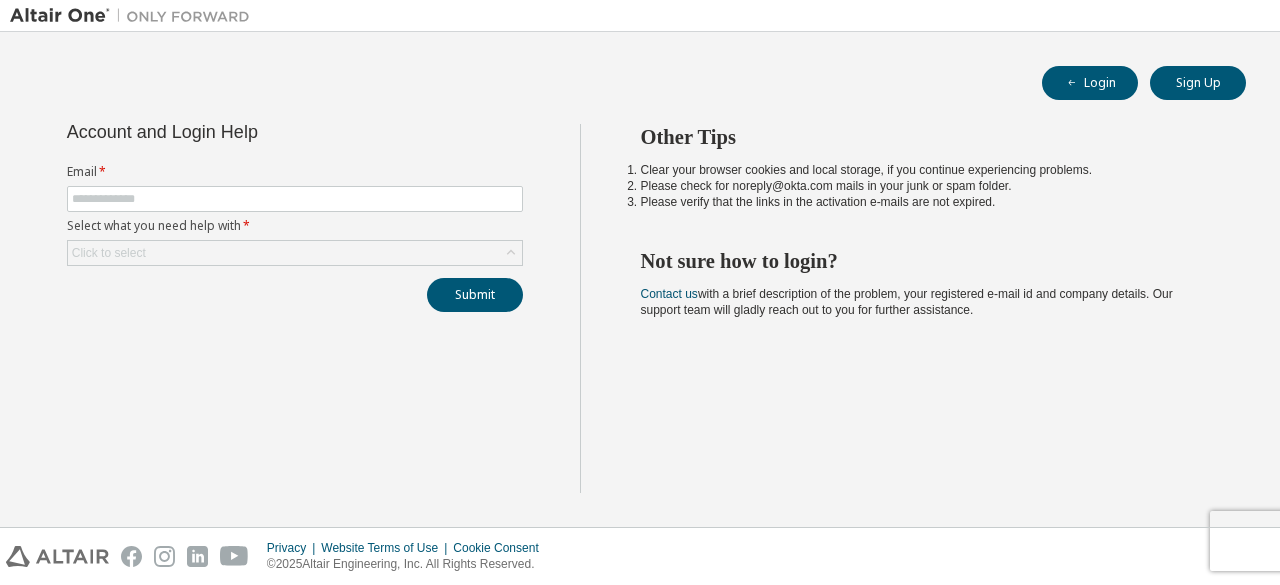 scroll, scrollTop: 0, scrollLeft: 0, axis: both 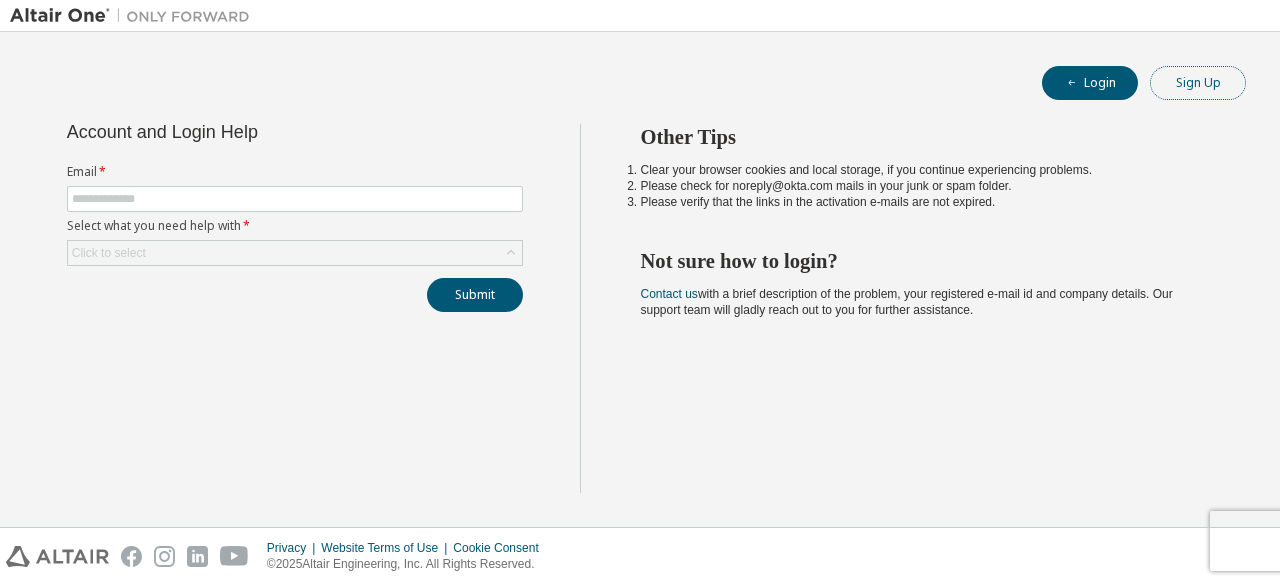click on "Sign Up" at bounding box center (1198, 83) 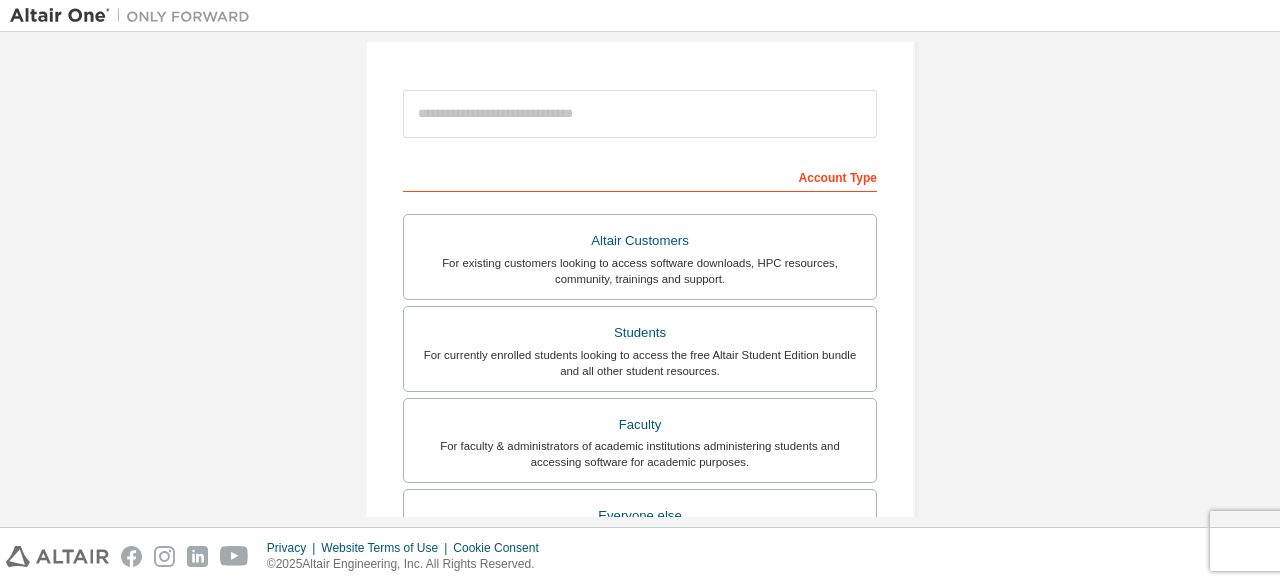 scroll, scrollTop: 100, scrollLeft: 0, axis: vertical 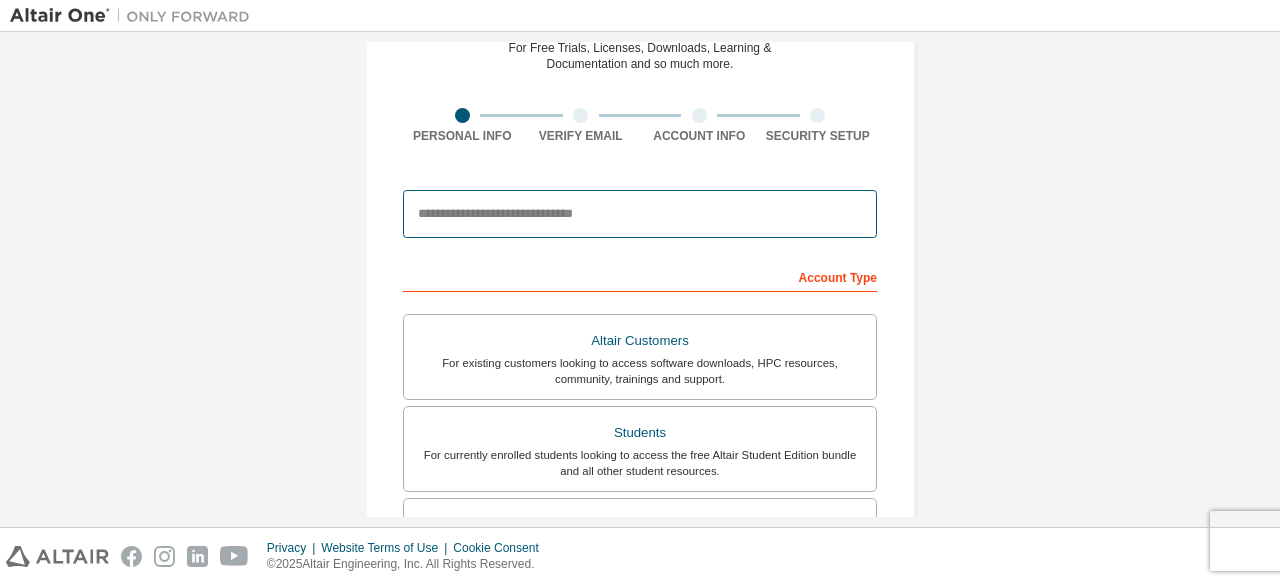 click at bounding box center [640, 214] 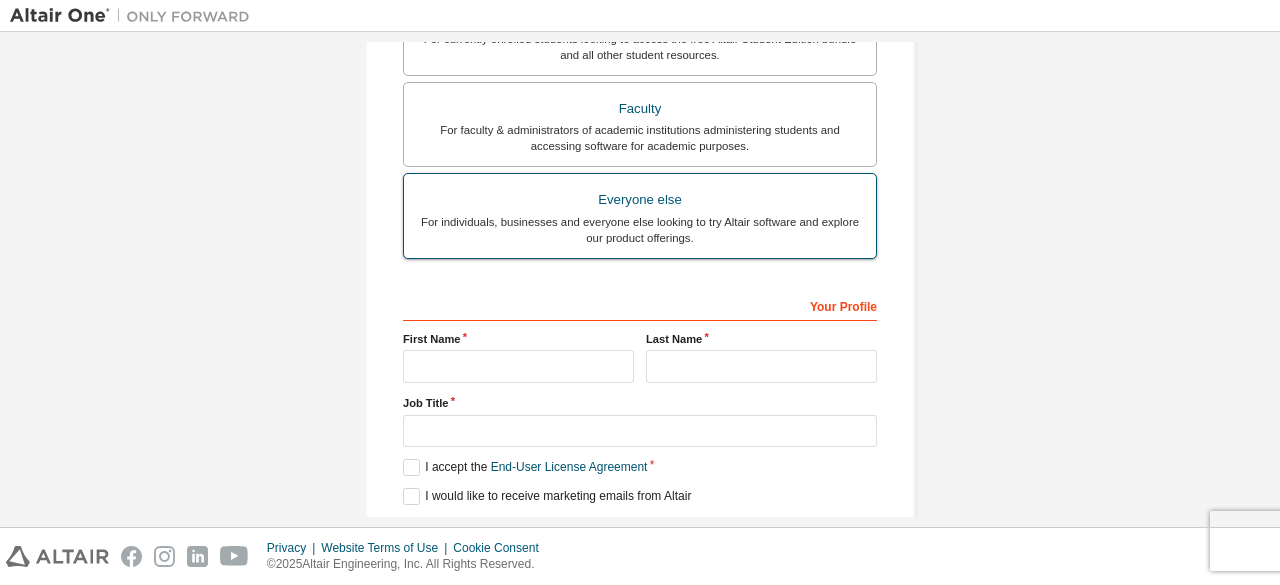 scroll, scrollTop: 578, scrollLeft: 0, axis: vertical 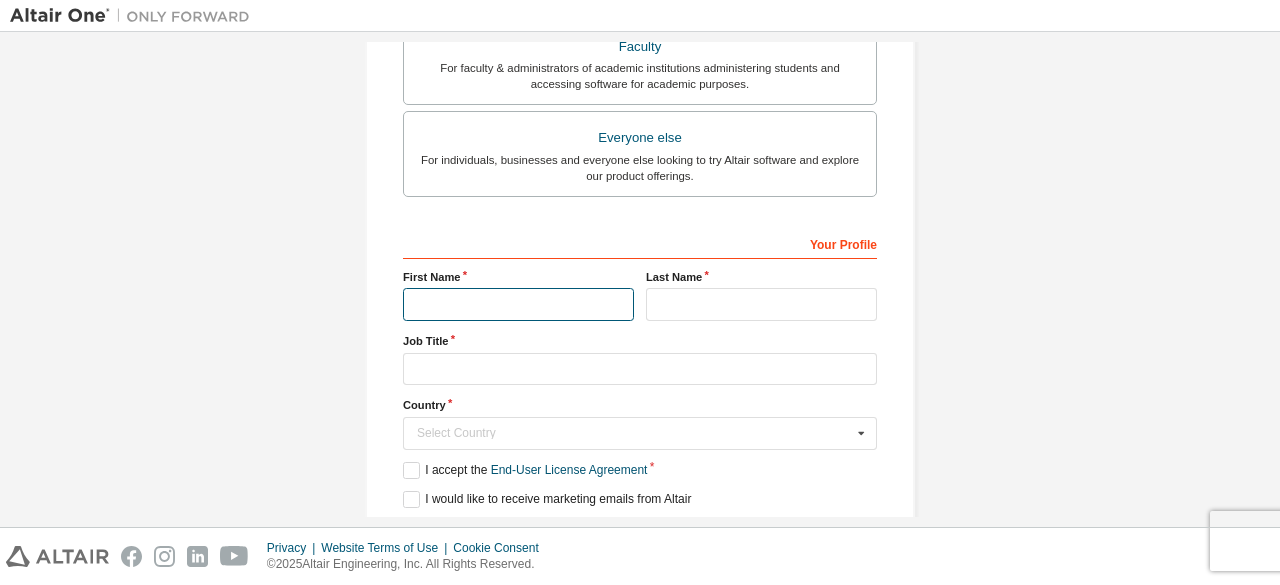 click at bounding box center (518, 304) 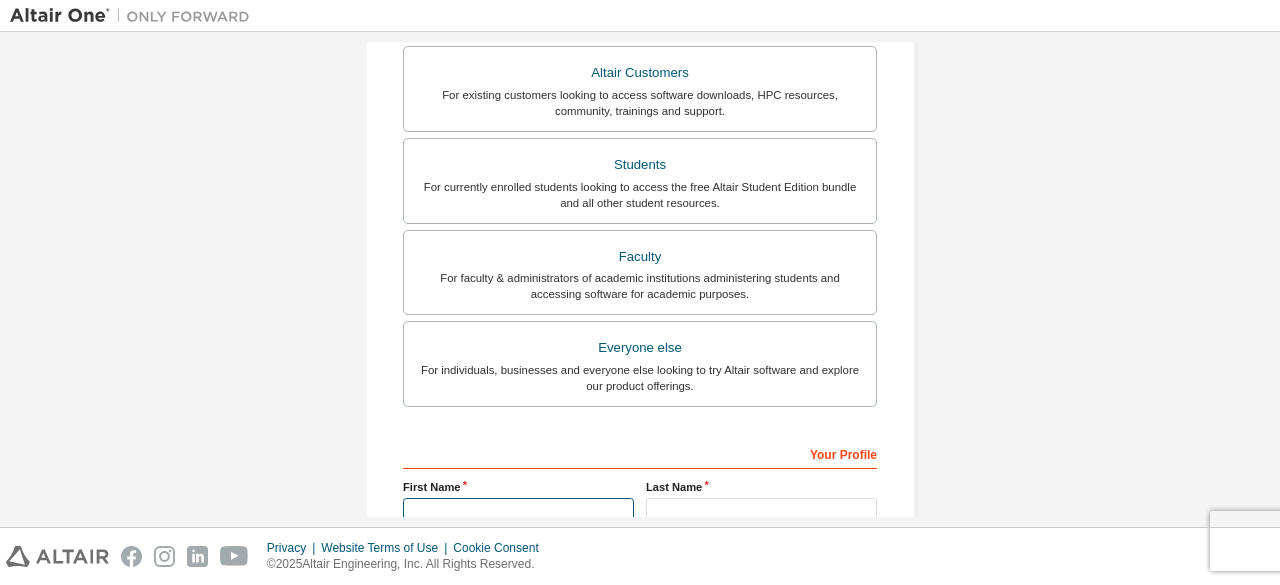 scroll, scrollTop: 178, scrollLeft: 0, axis: vertical 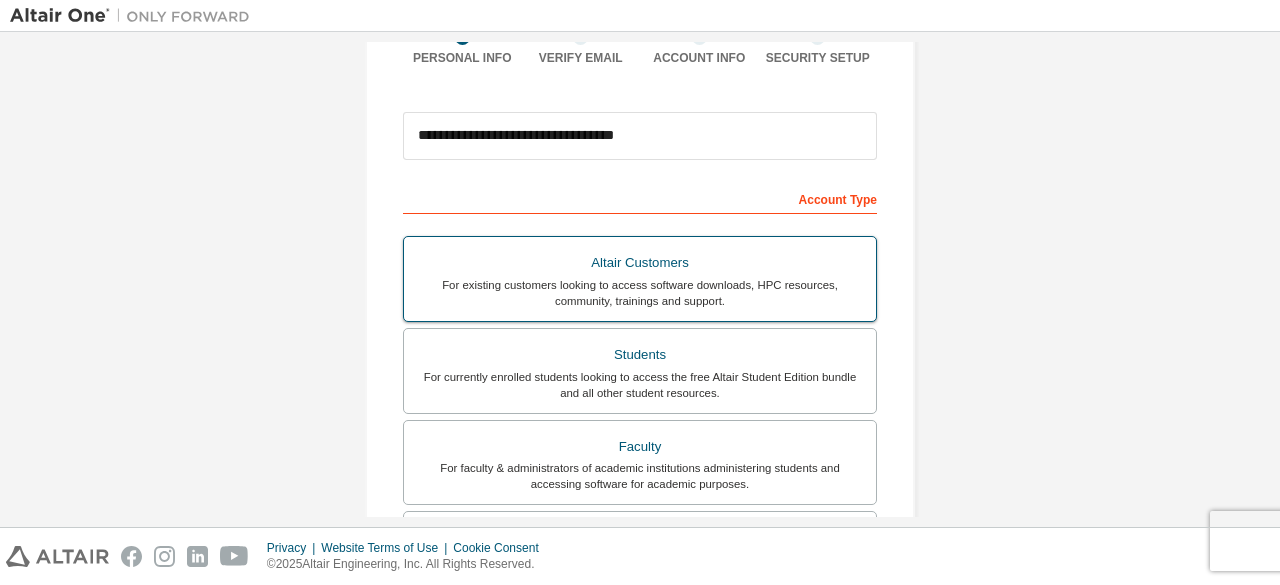click on "For existing customers looking to access software downloads, HPC resources, community, trainings and support." at bounding box center [640, 293] 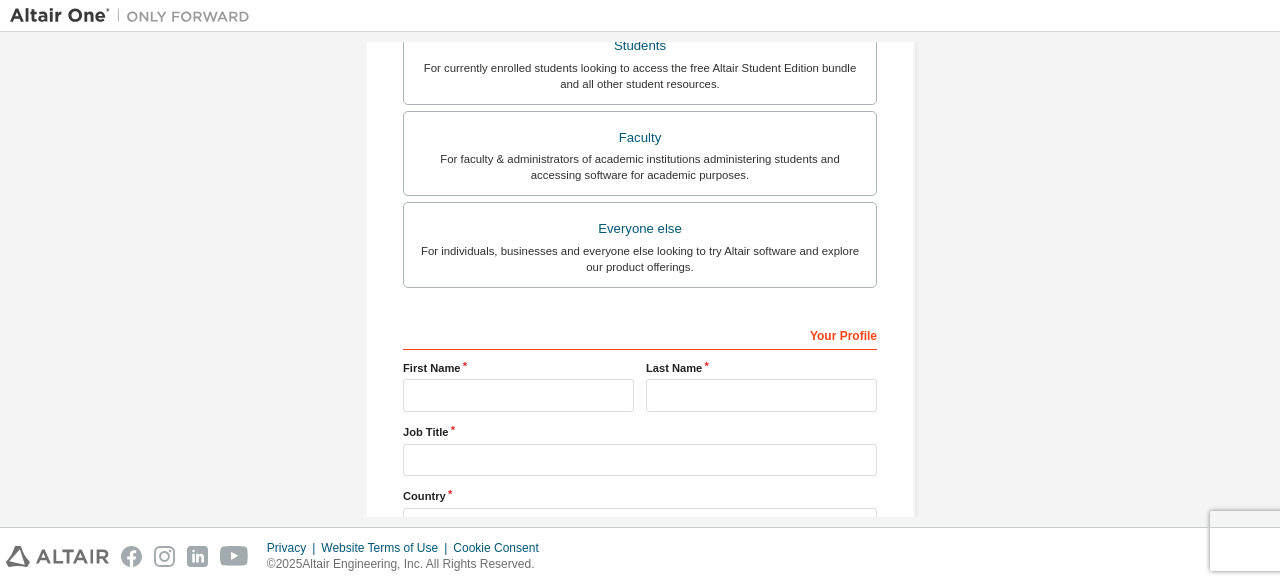 scroll, scrollTop: 500, scrollLeft: 0, axis: vertical 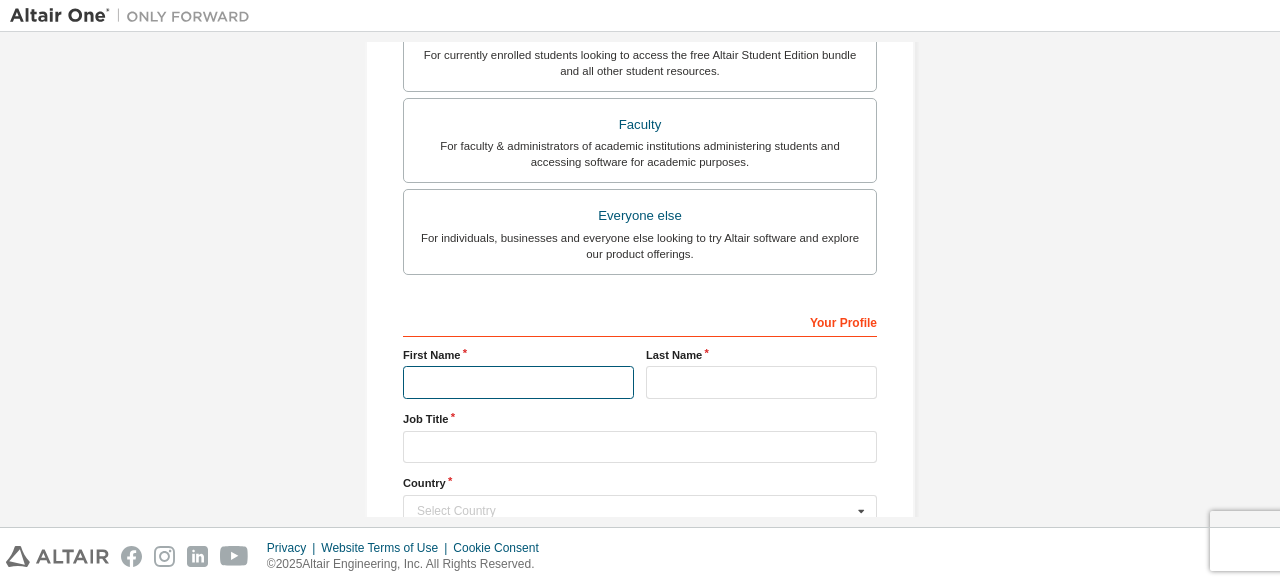 click at bounding box center [518, 382] 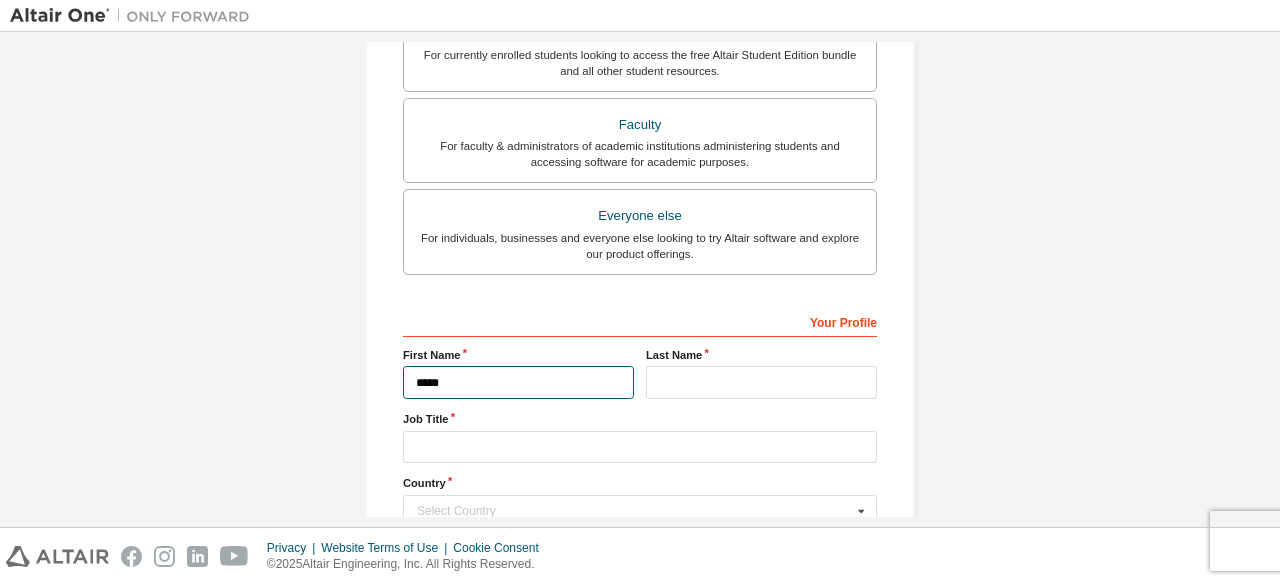type on "*****" 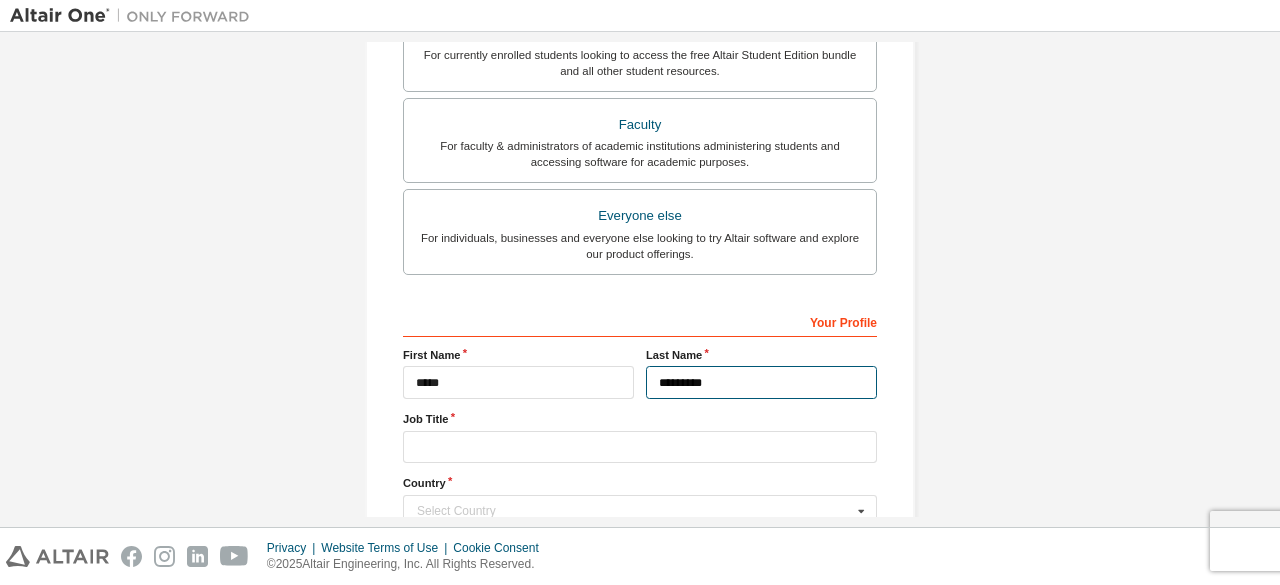 type on "*********" 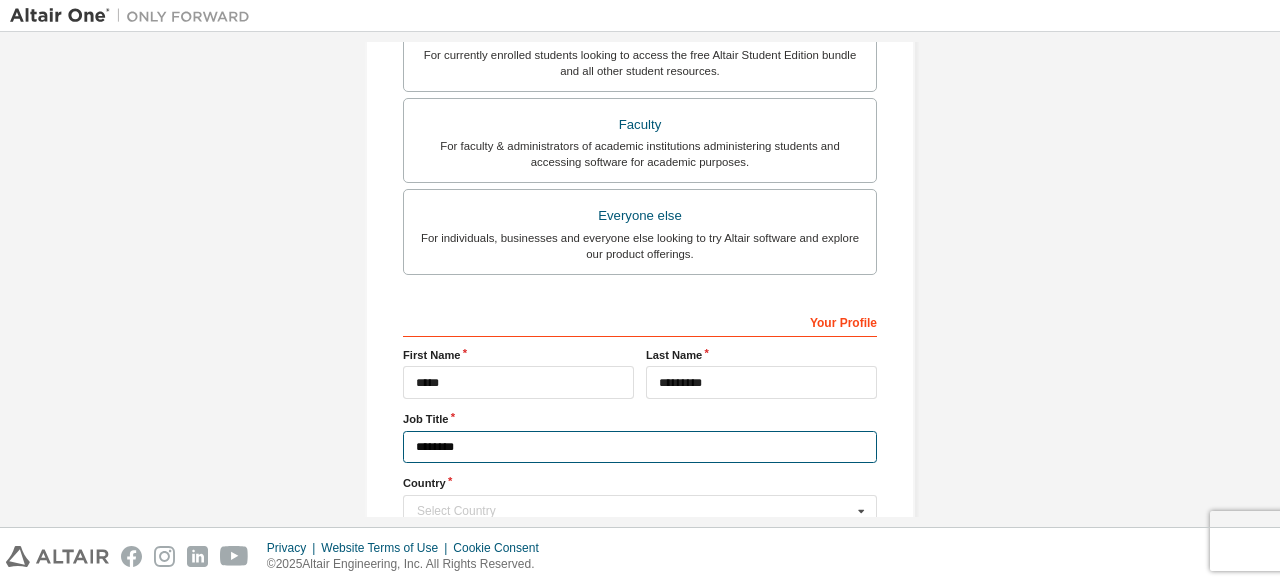 type on "********" 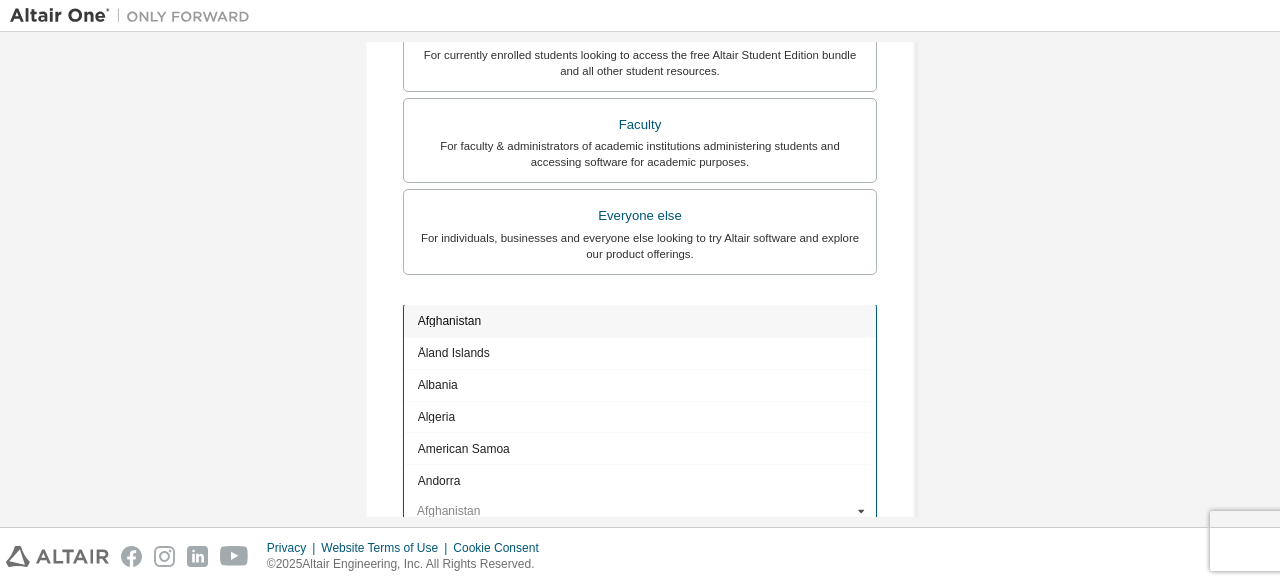 scroll, scrollTop: 503, scrollLeft: 0, axis: vertical 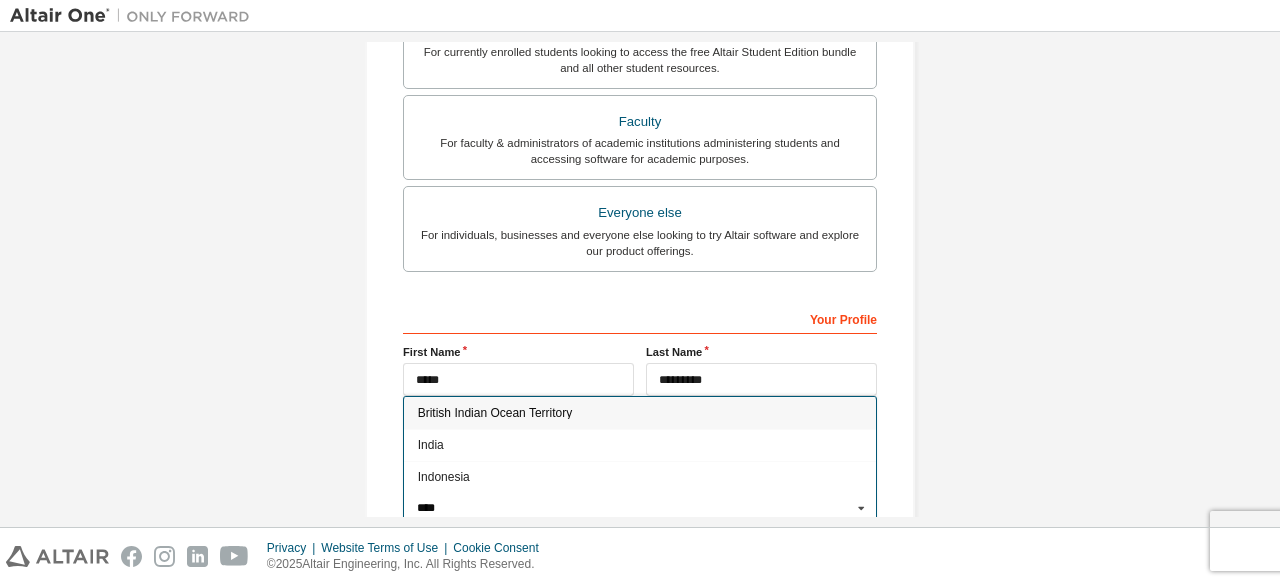 type on "*****" 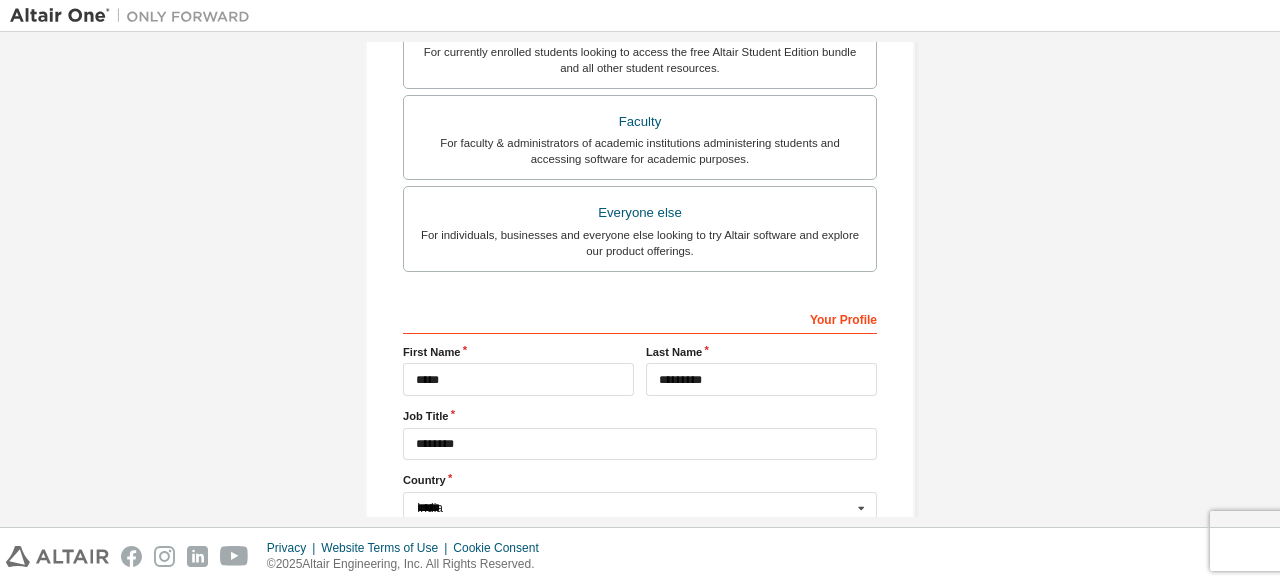 type on "***" 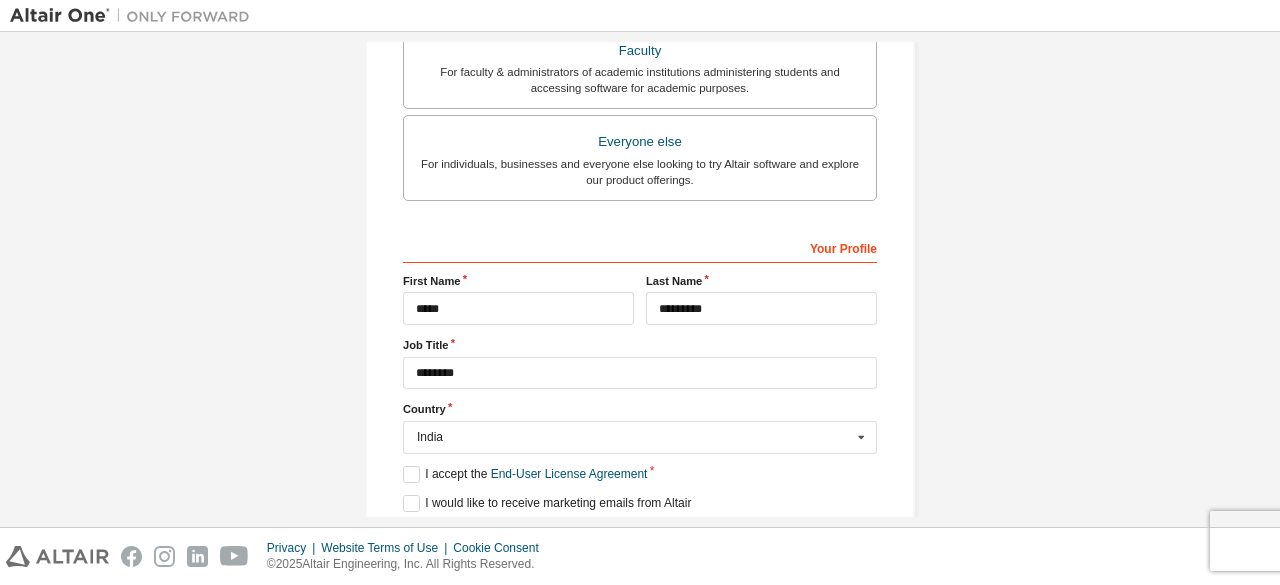 scroll, scrollTop: 642, scrollLeft: 0, axis: vertical 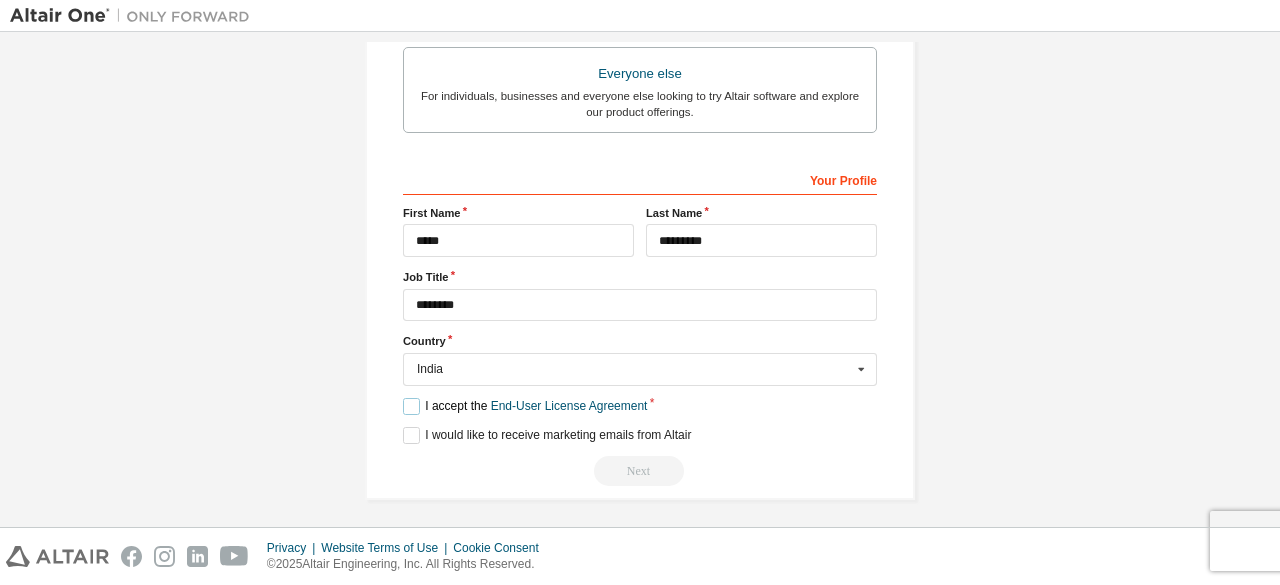 click on "I accept the    End-User License Agreement" at bounding box center [525, 406] 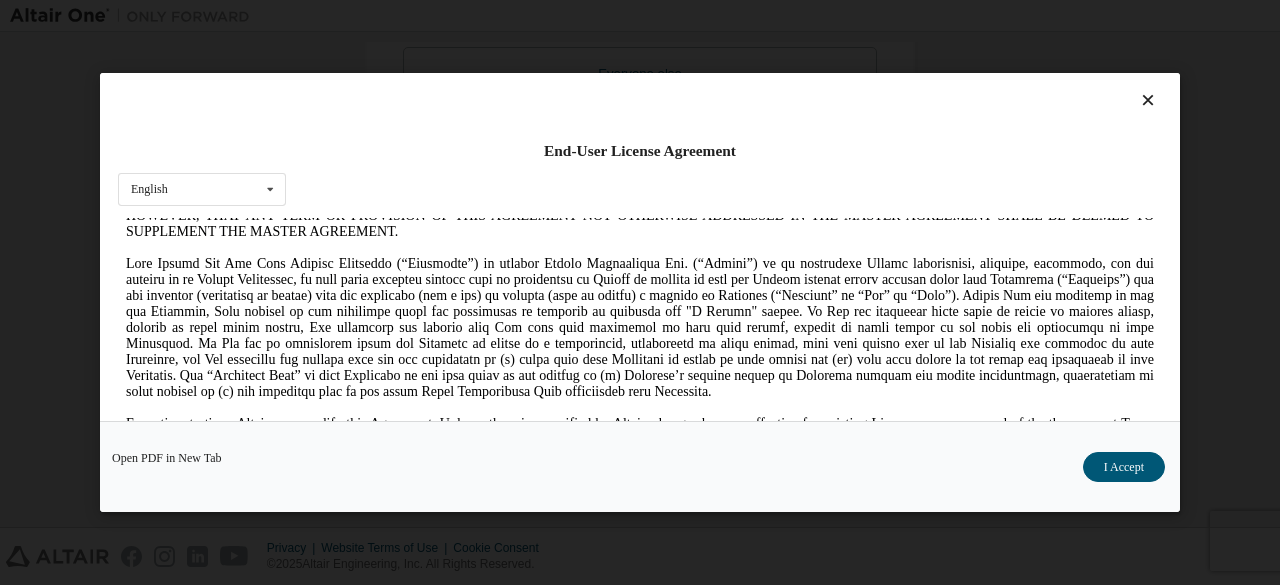 scroll, scrollTop: 400, scrollLeft: 0, axis: vertical 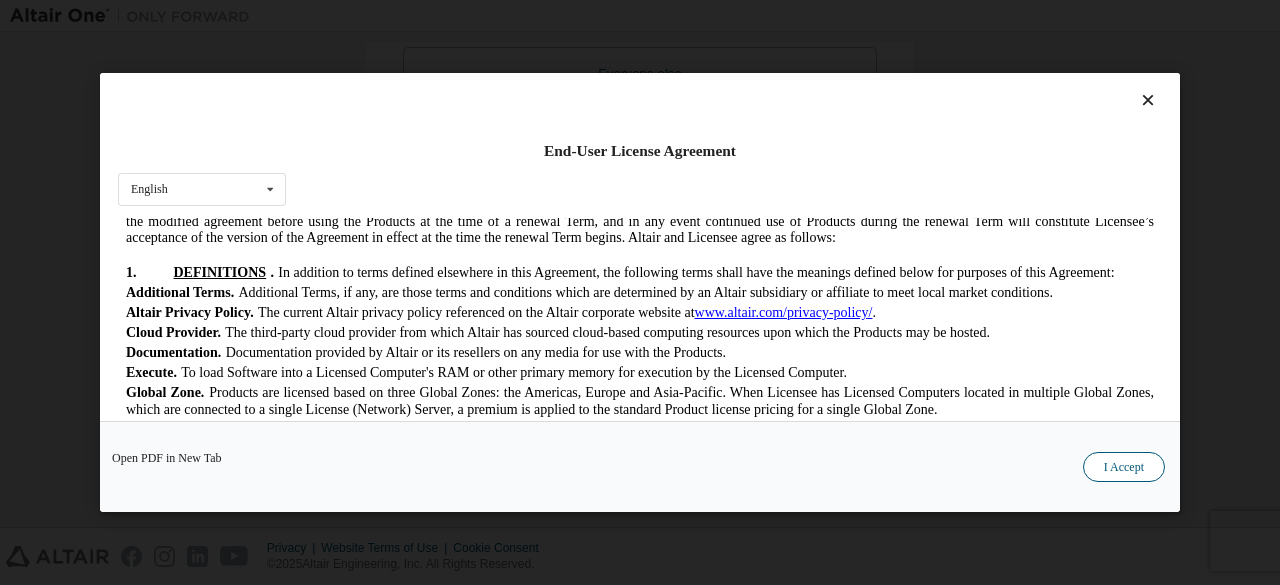 click on "I Accept" at bounding box center [1124, 467] 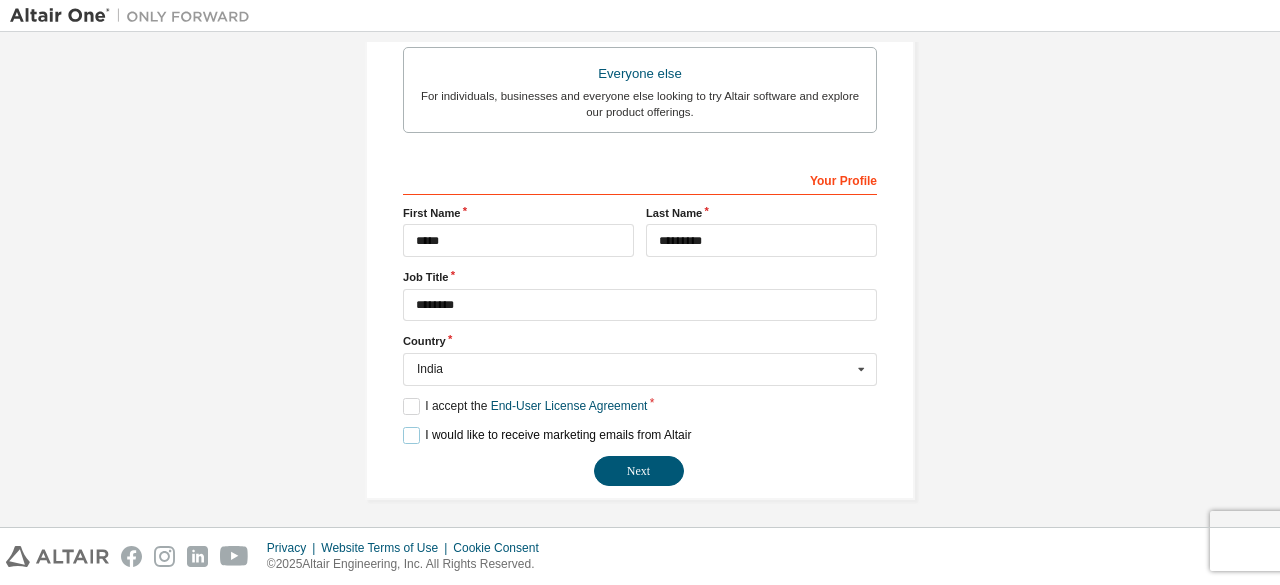 click on "I would like to receive marketing emails from Altair" at bounding box center (547, 435) 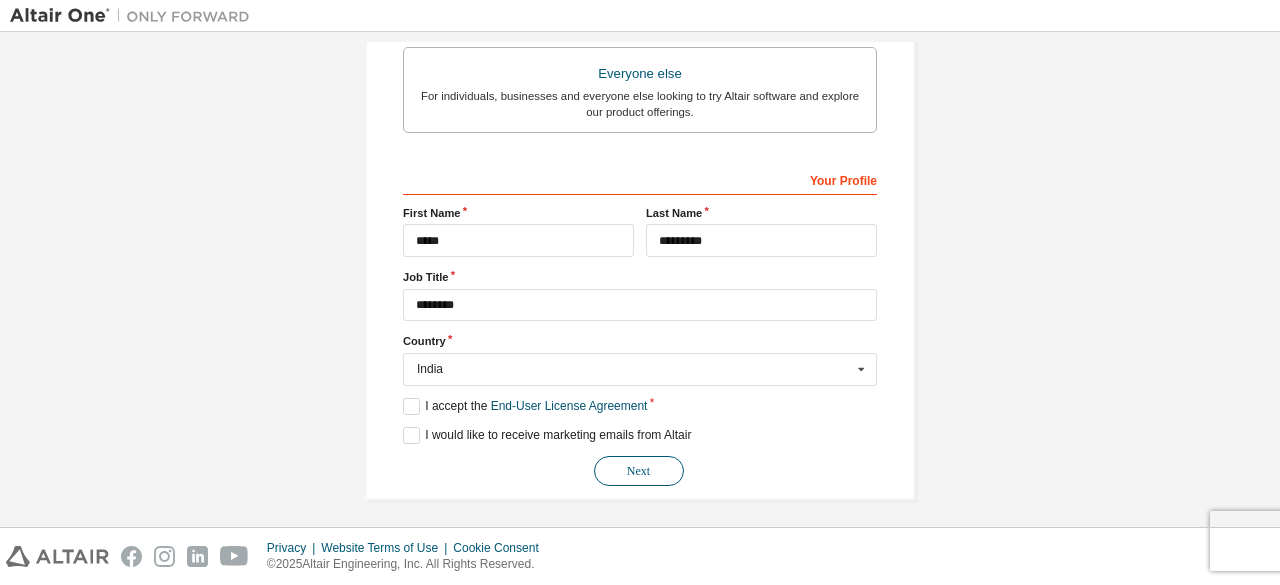 click on "Next" at bounding box center [639, 471] 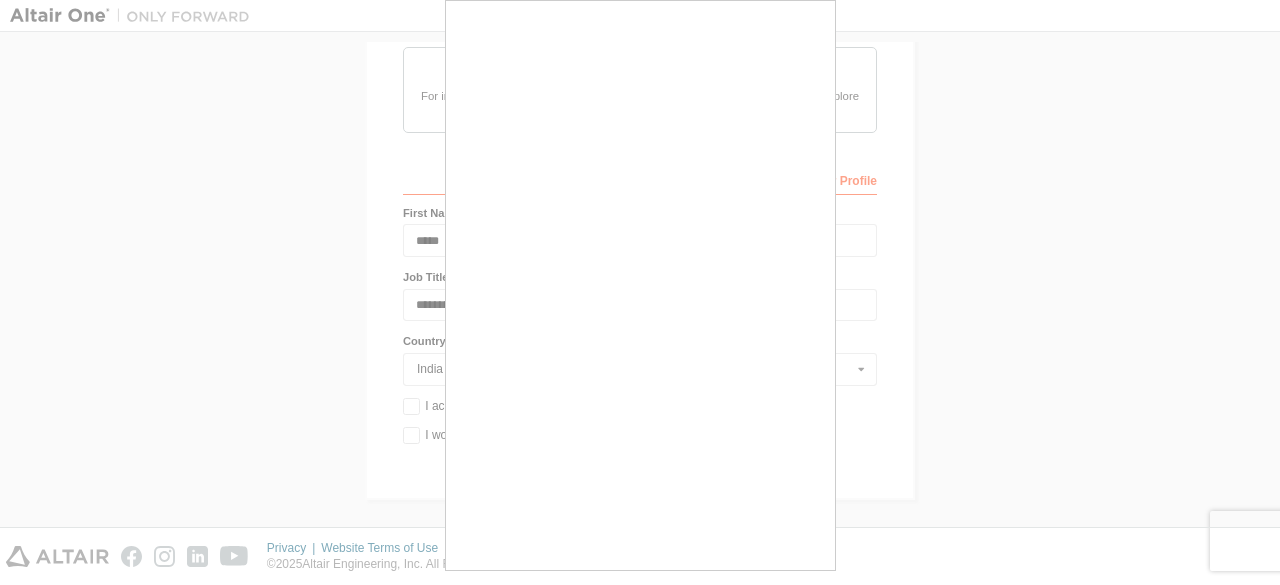 click at bounding box center (640, 292) 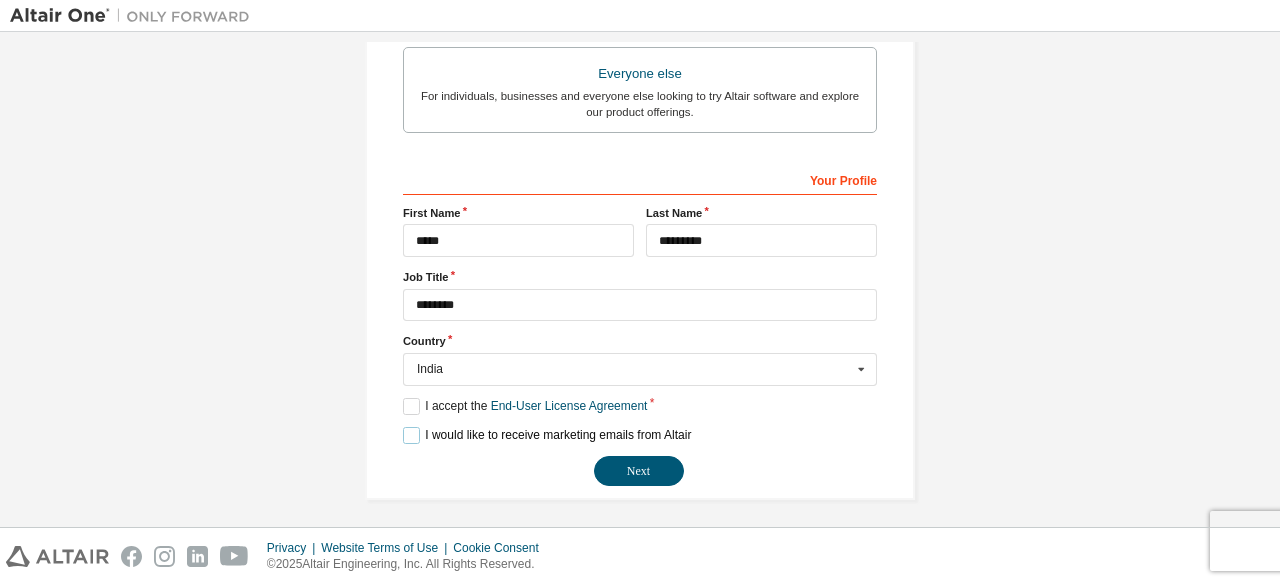 click on "I would like to receive marketing emails from Altair" at bounding box center [547, 435] 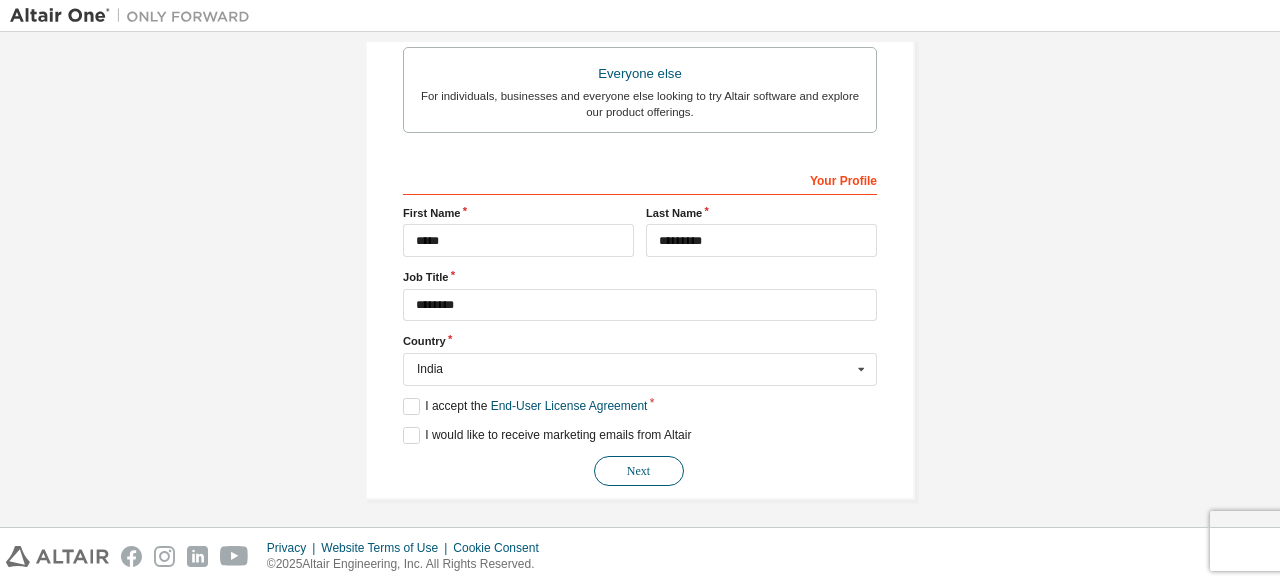 click on "Next" at bounding box center [639, 471] 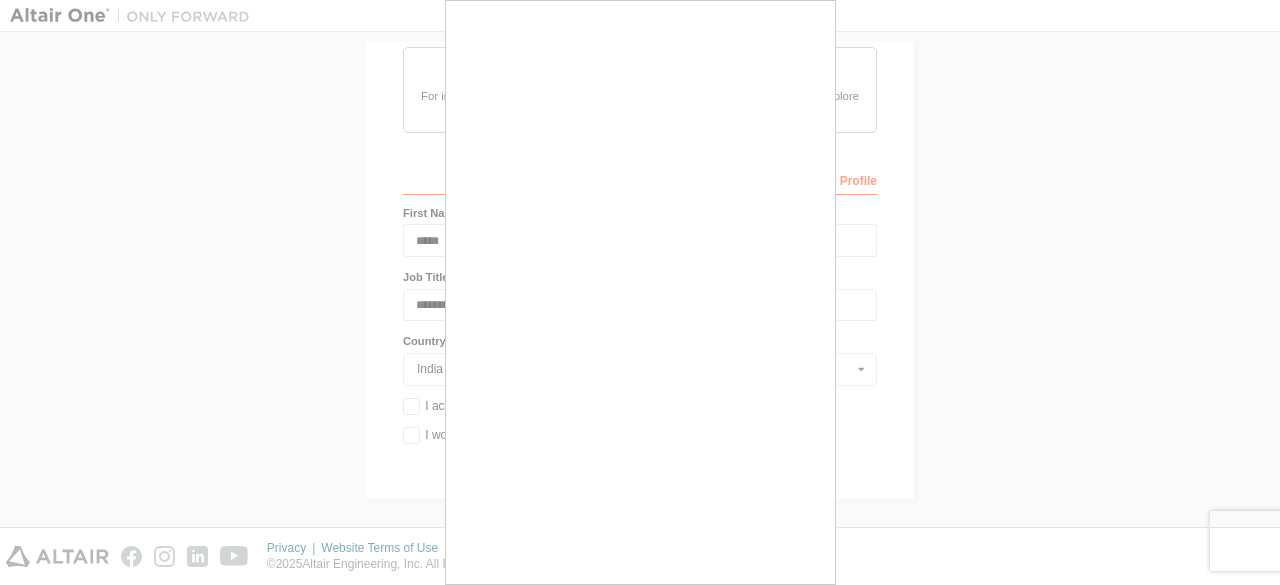 scroll, scrollTop: 17, scrollLeft: 0, axis: vertical 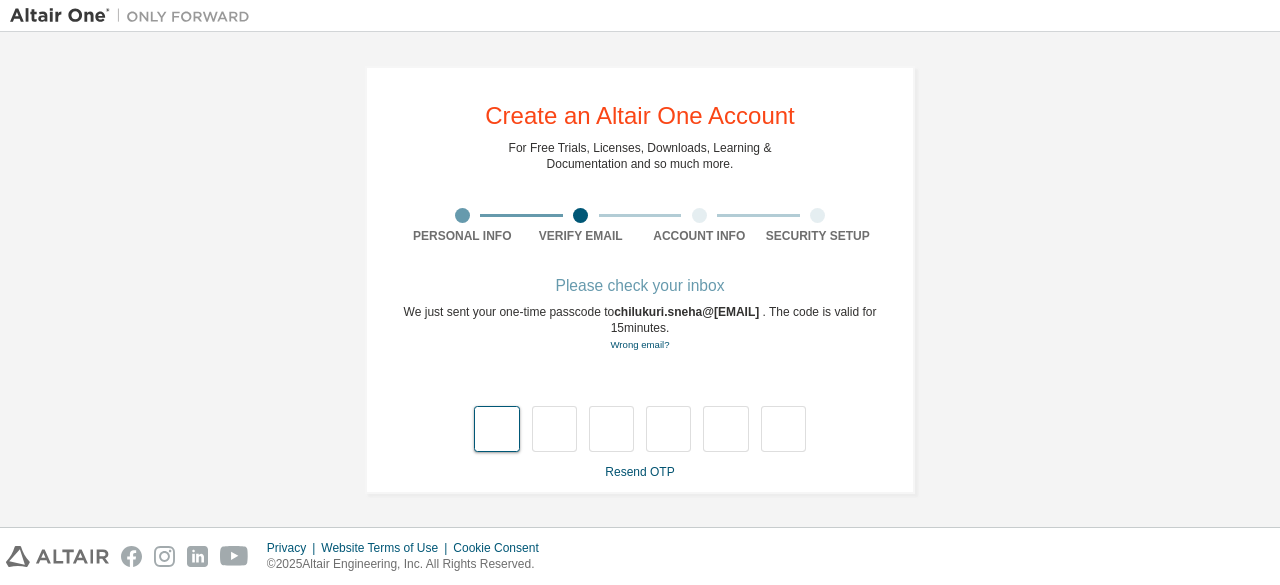 type on "*" 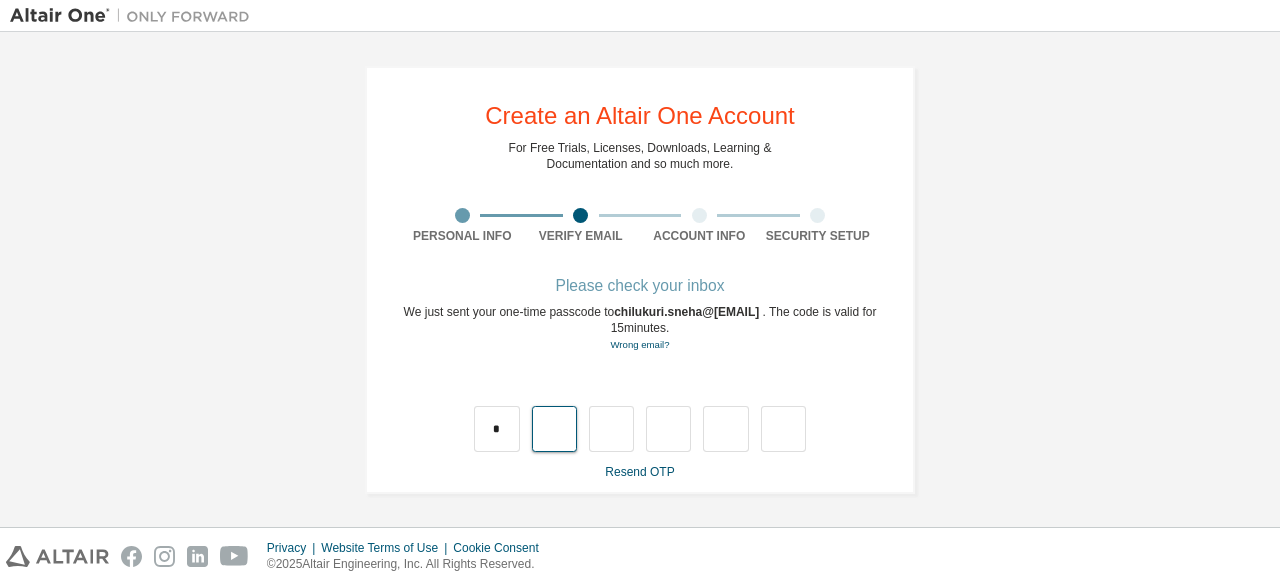 type on "*" 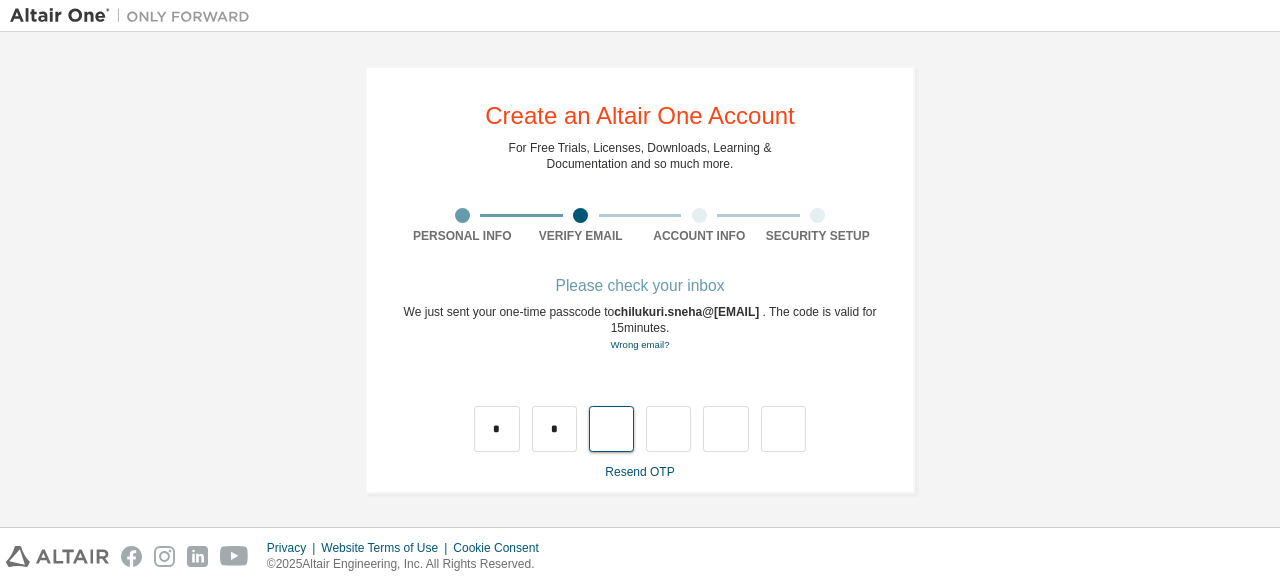 type on "*" 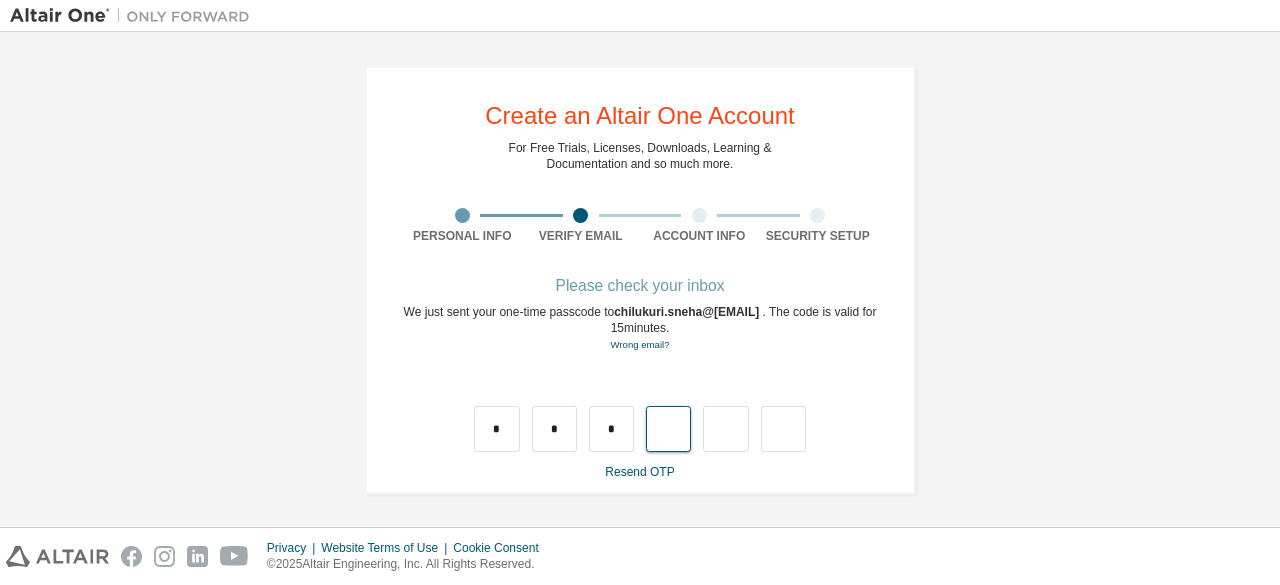 type on "*" 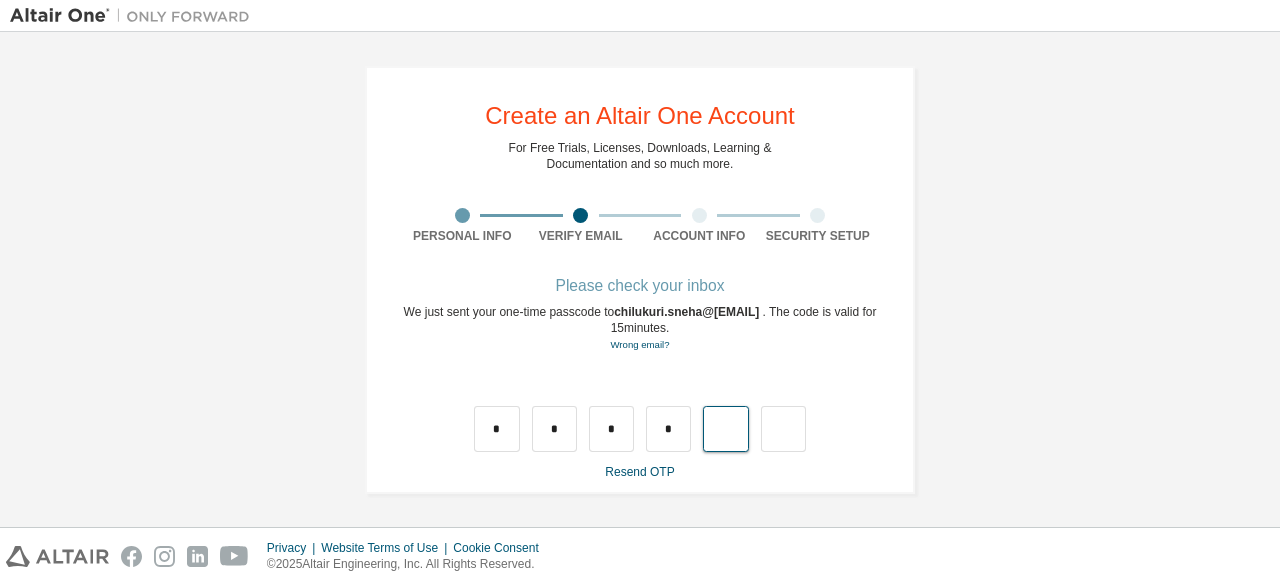 type on "*" 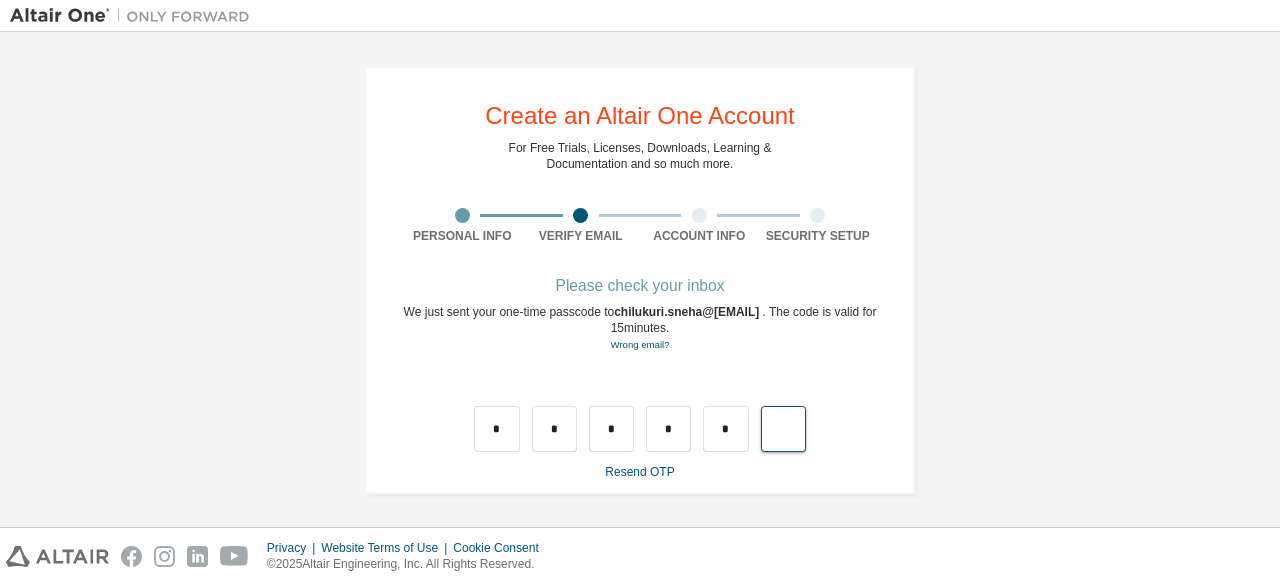 type on "*" 